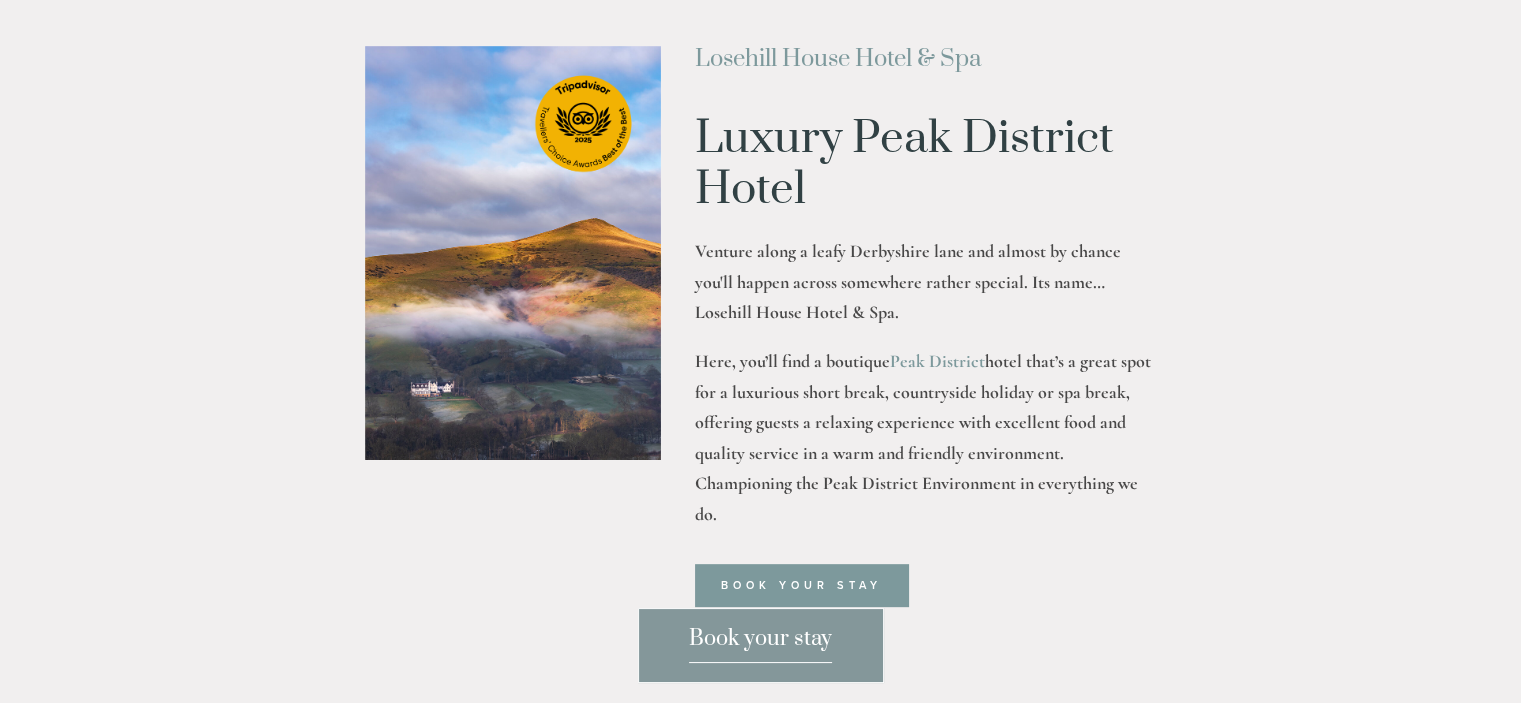 scroll, scrollTop: 700, scrollLeft: 0, axis: vertical 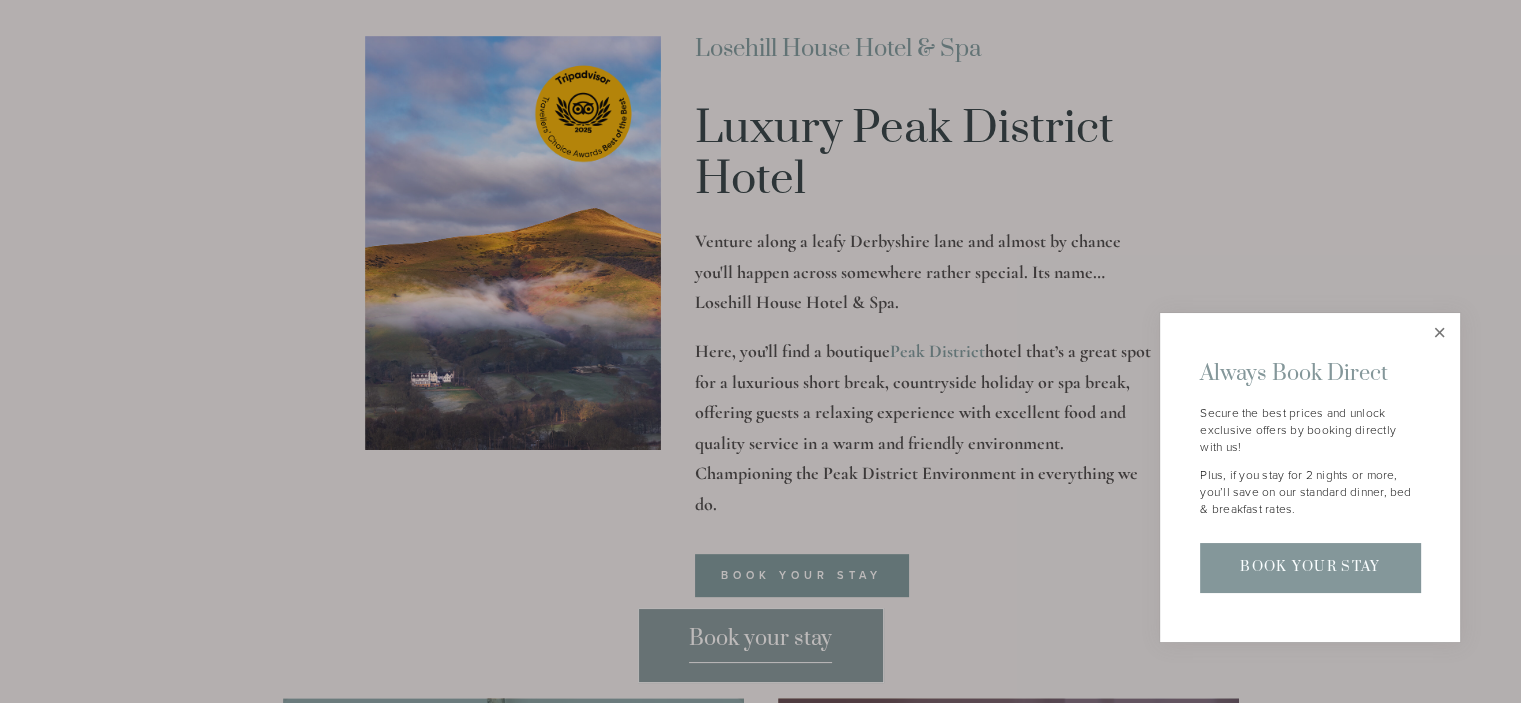 click at bounding box center (1439, 333) 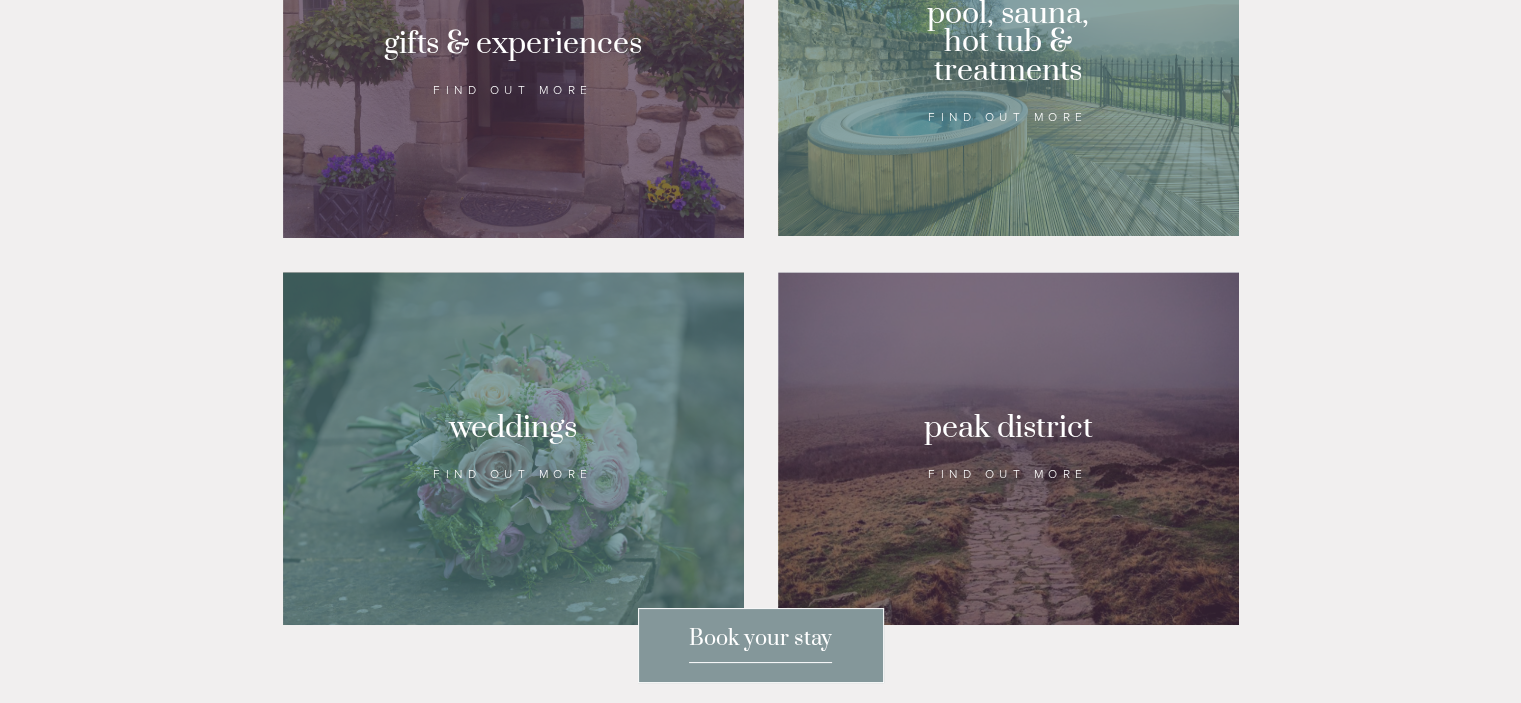 scroll, scrollTop: 1900, scrollLeft: 0, axis: vertical 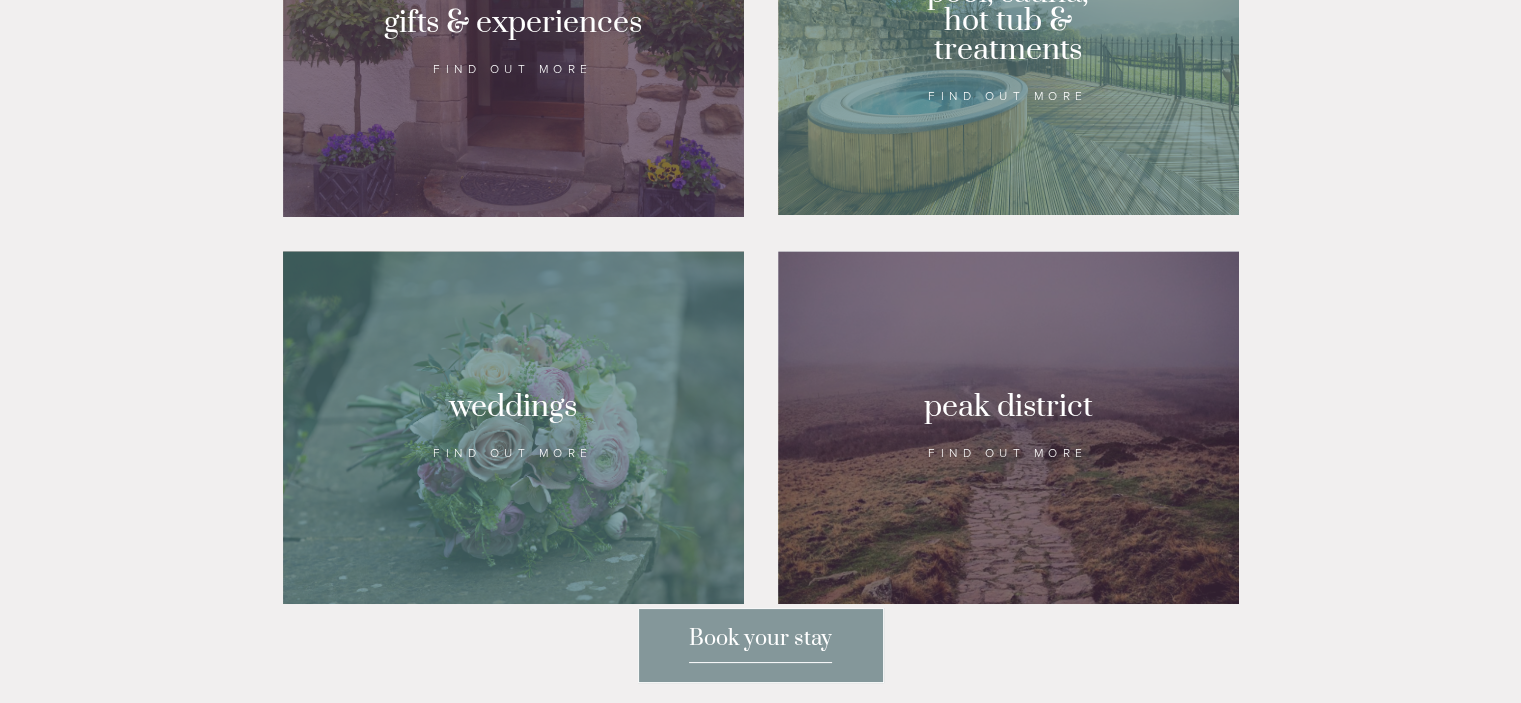 click at bounding box center (1008, 41) 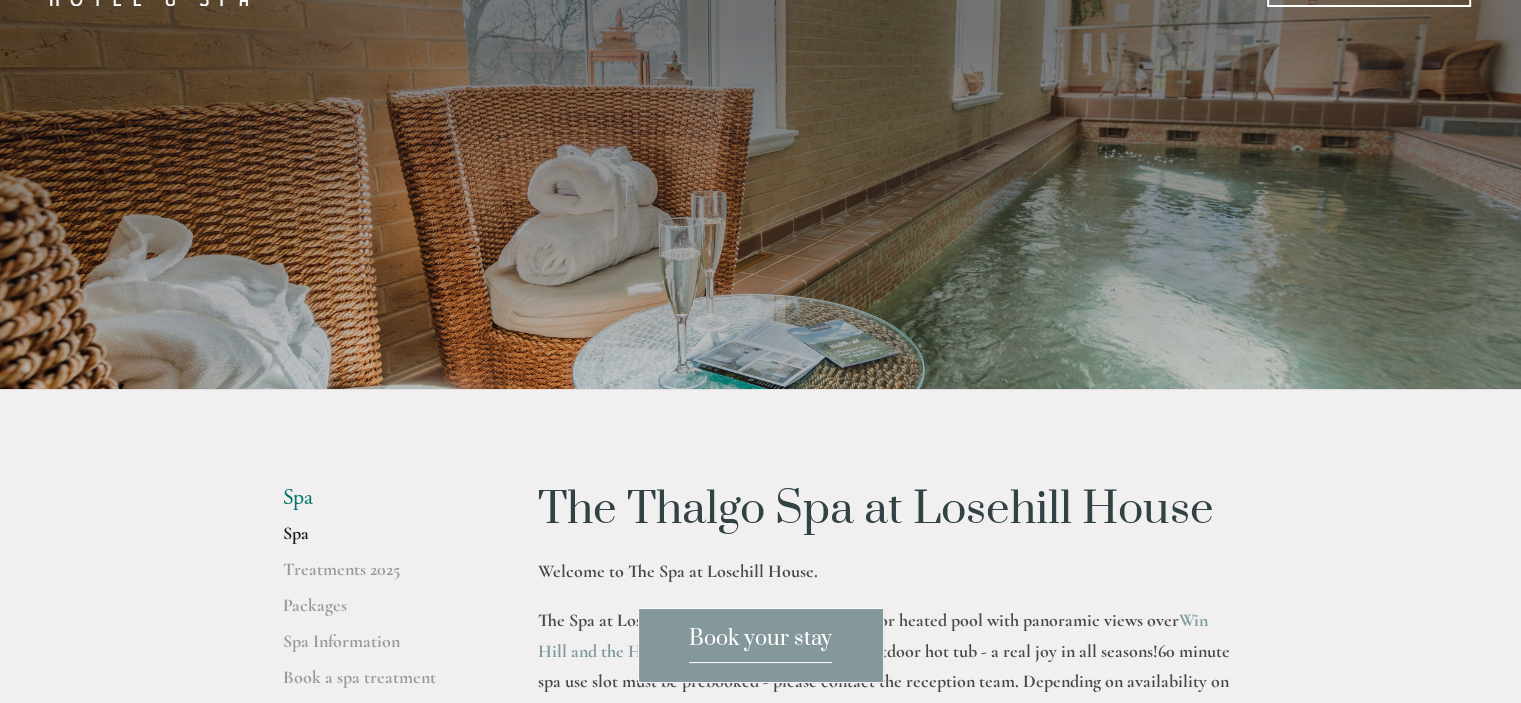 scroll, scrollTop: 0, scrollLeft: 0, axis: both 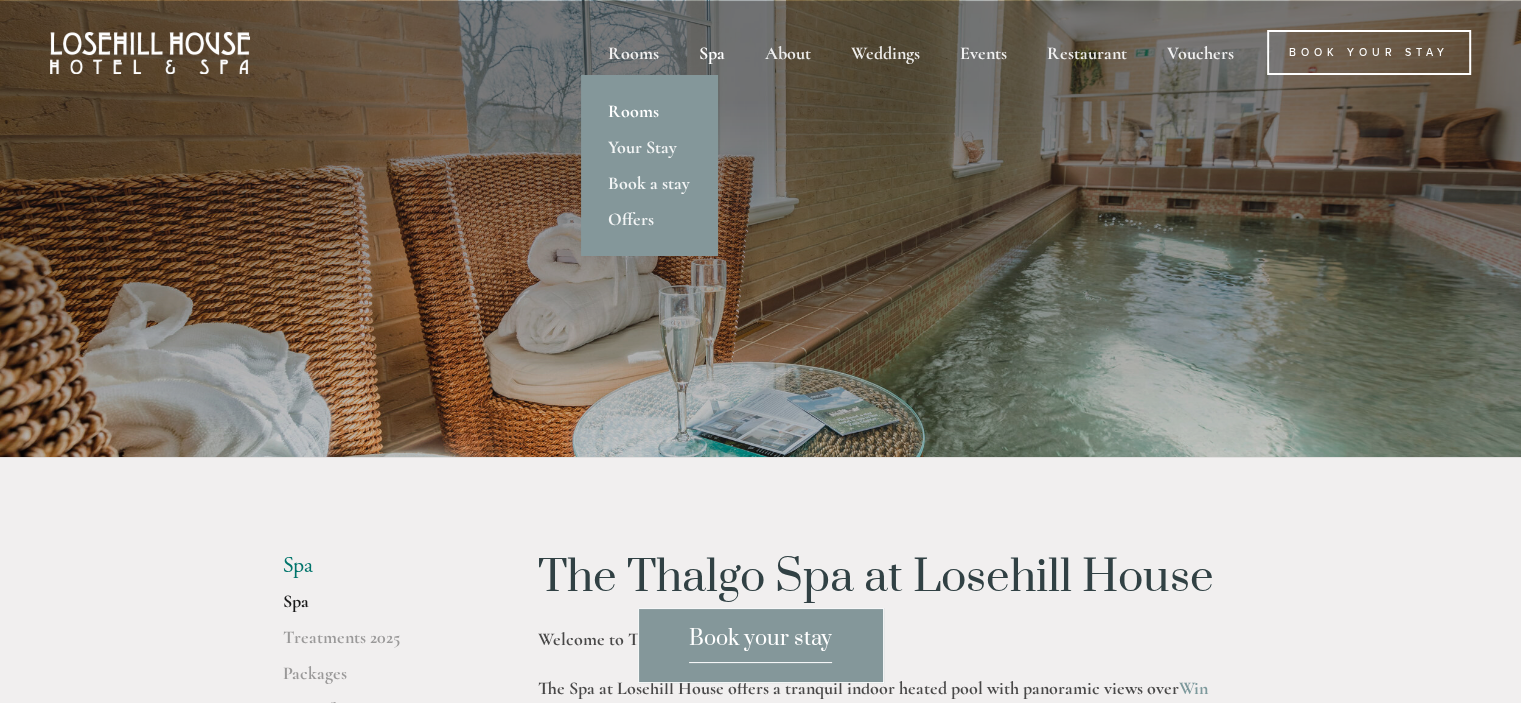 click on "Rooms" at bounding box center (649, 111) 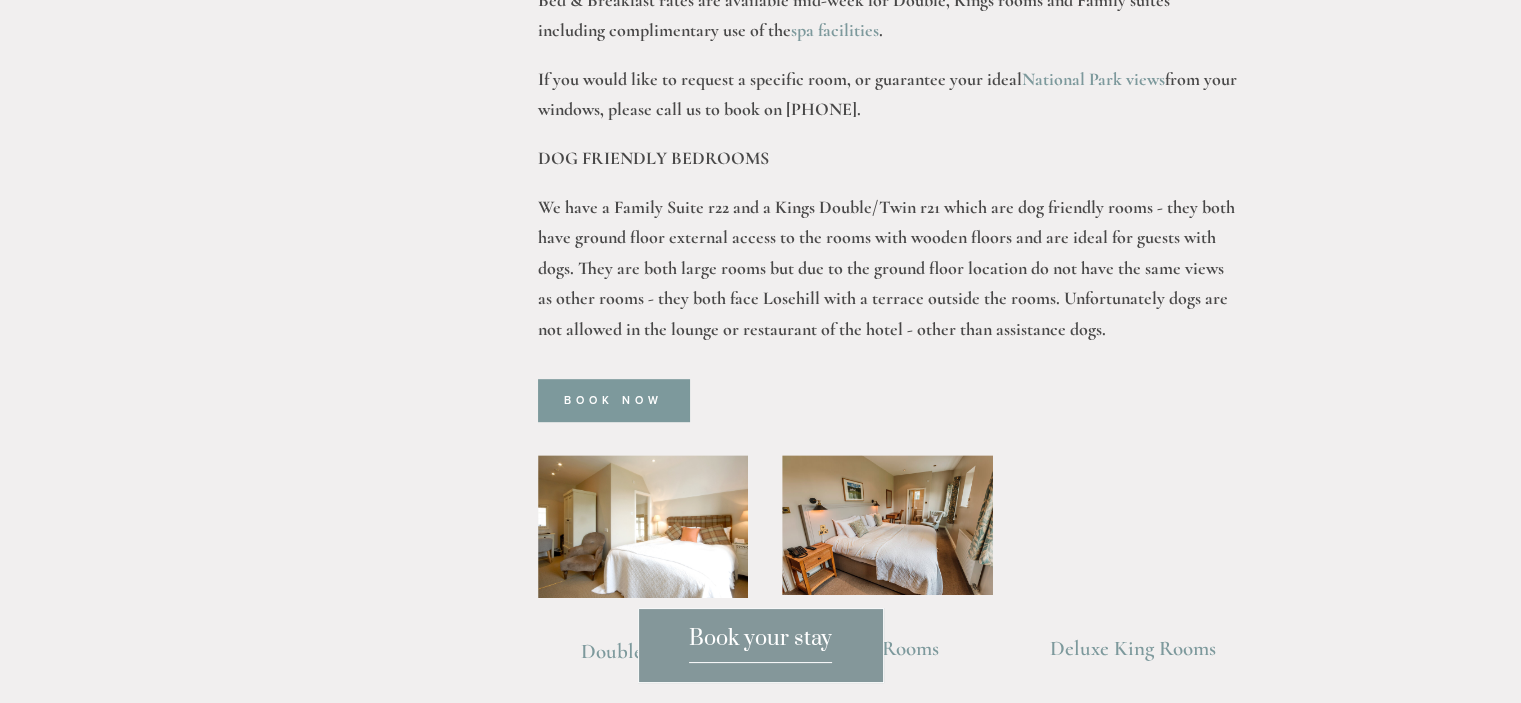 scroll, scrollTop: 1000, scrollLeft: 0, axis: vertical 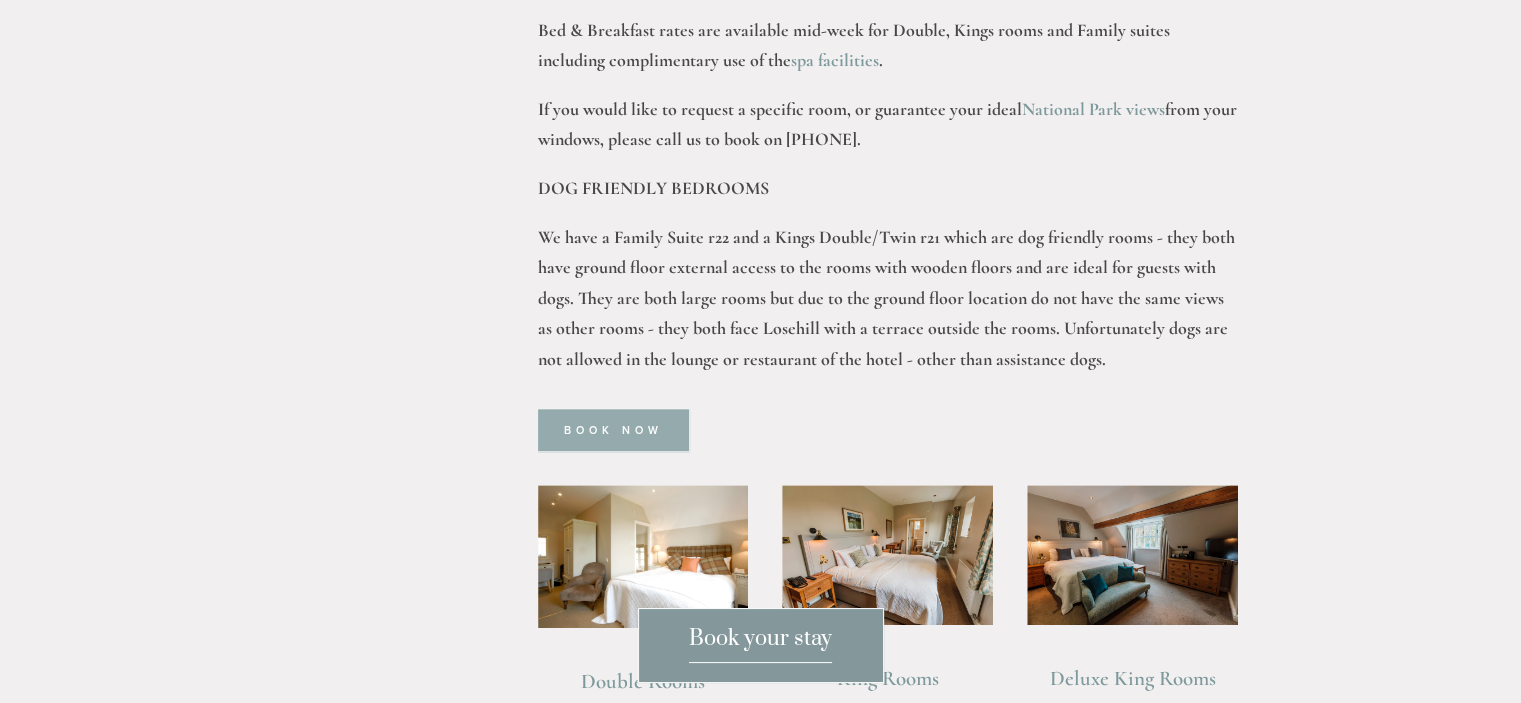 click on "Book Now" at bounding box center (613, 430) 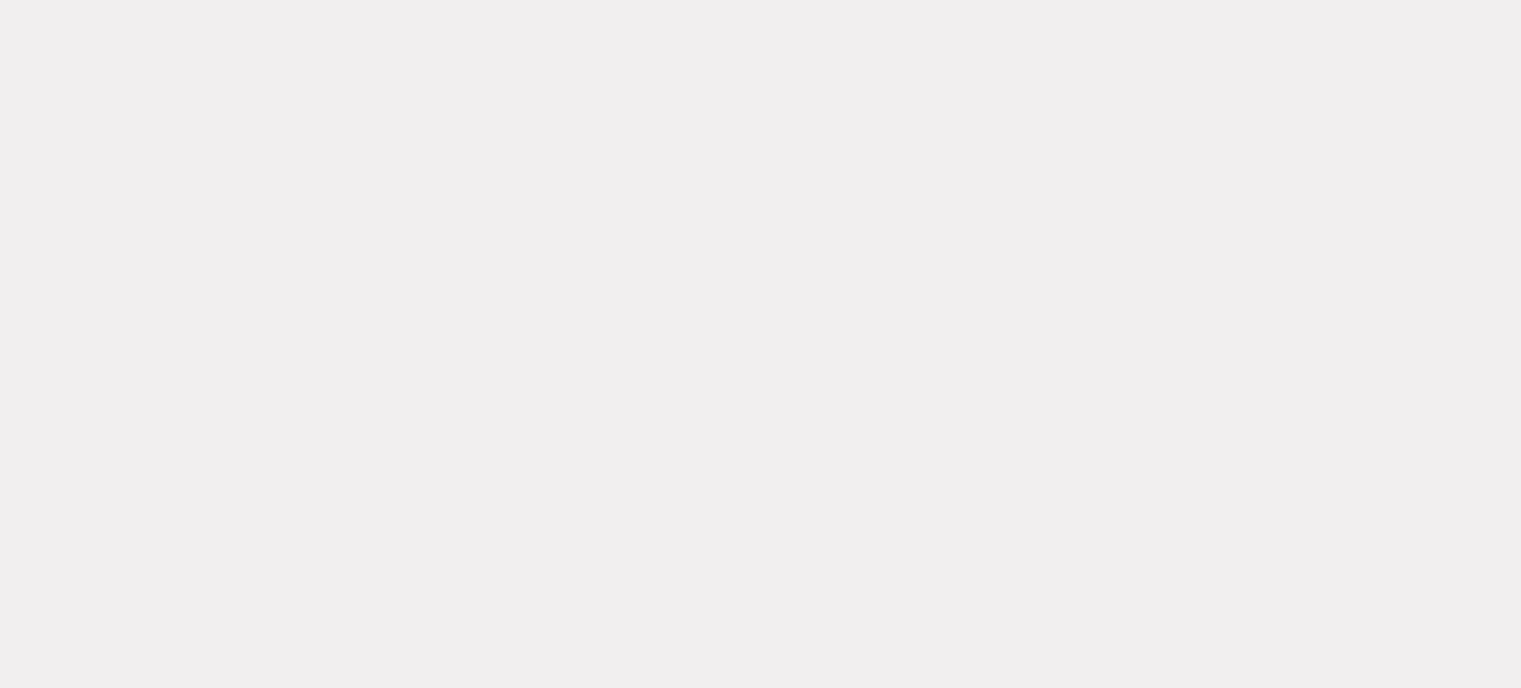 scroll, scrollTop: 2106, scrollLeft: 0, axis: vertical 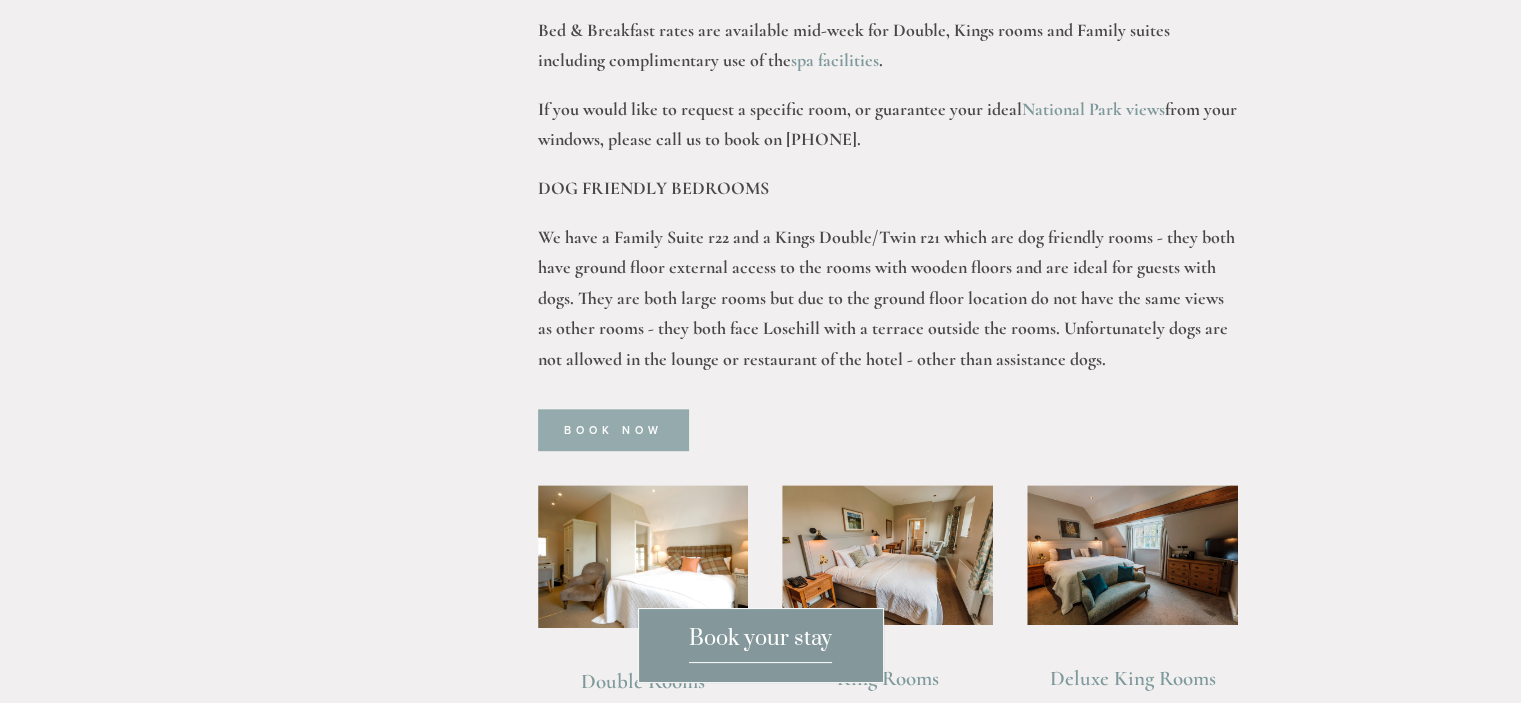click on "Book Now" at bounding box center (613, 430) 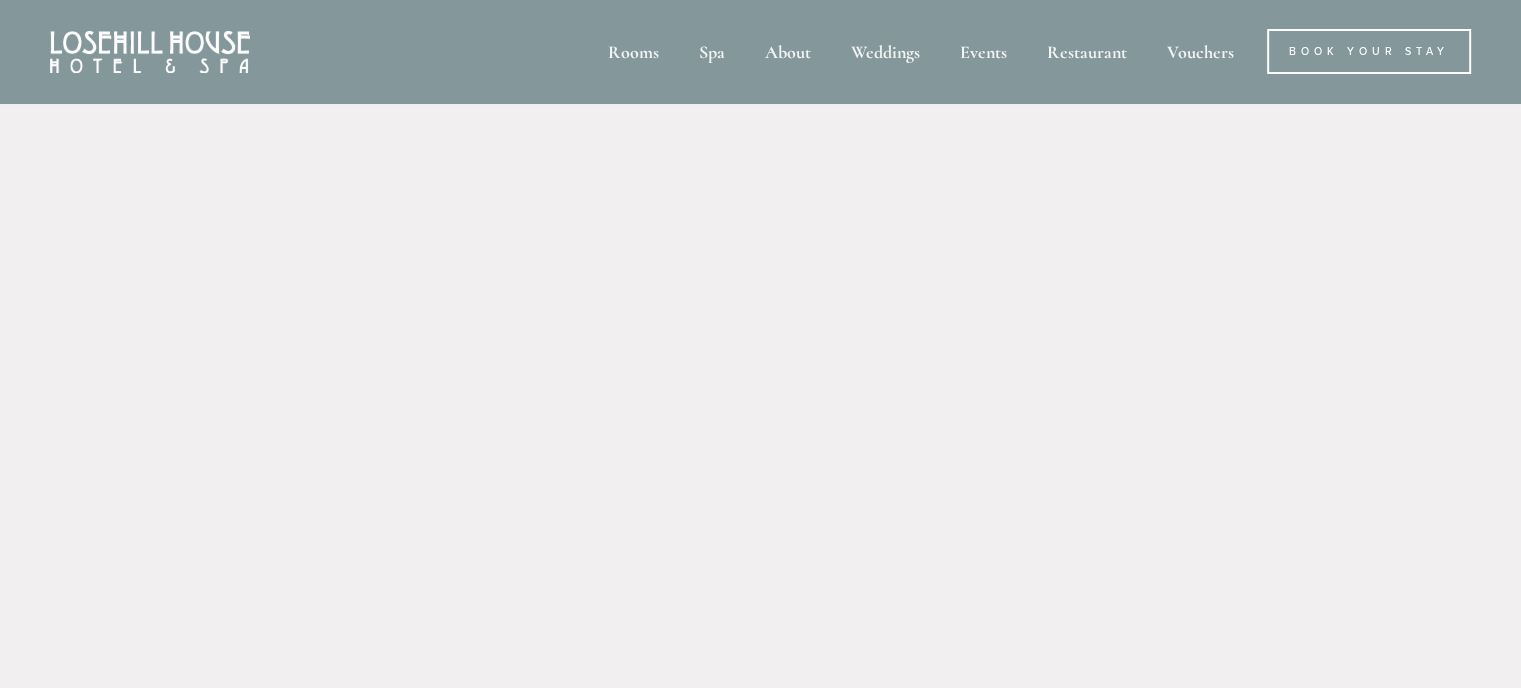 scroll, scrollTop: 0, scrollLeft: 0, axis: both 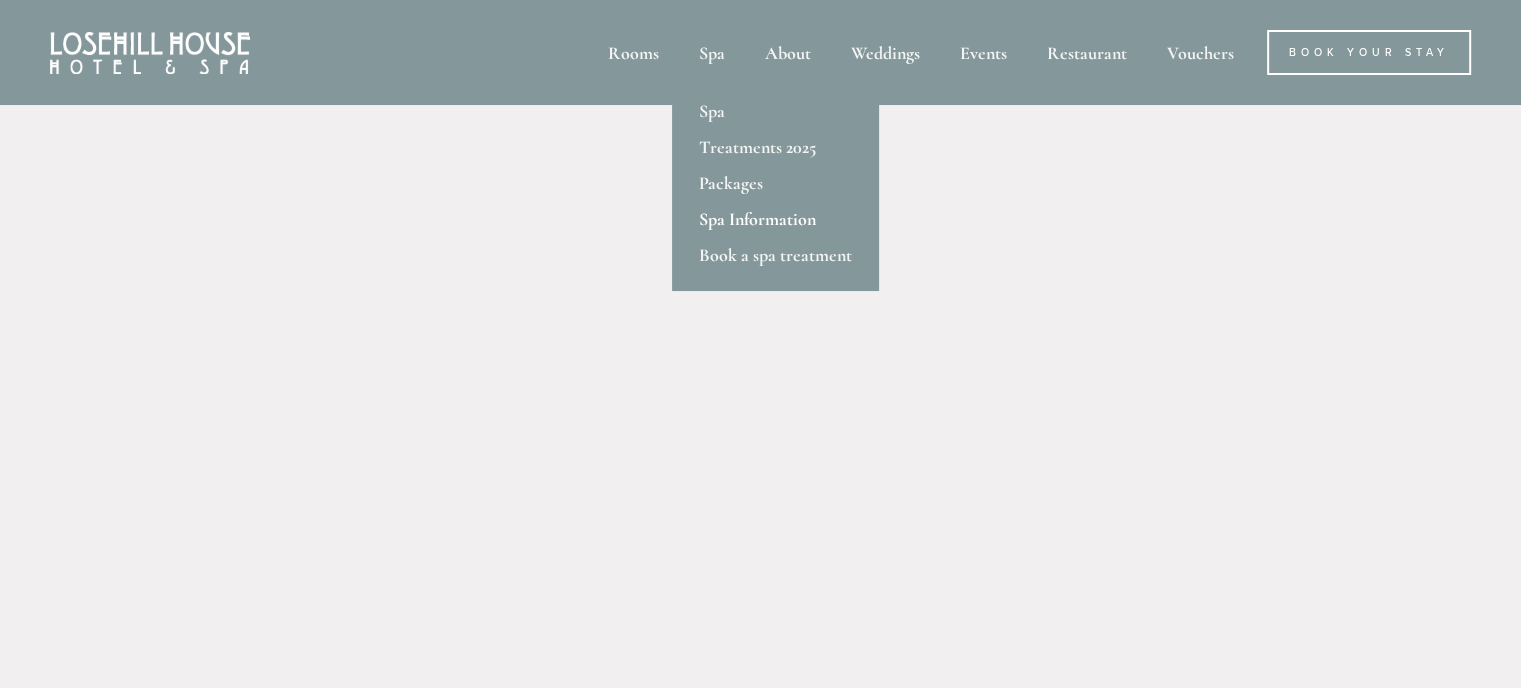 click on "Spa Information" at bounding box center (775, 219) 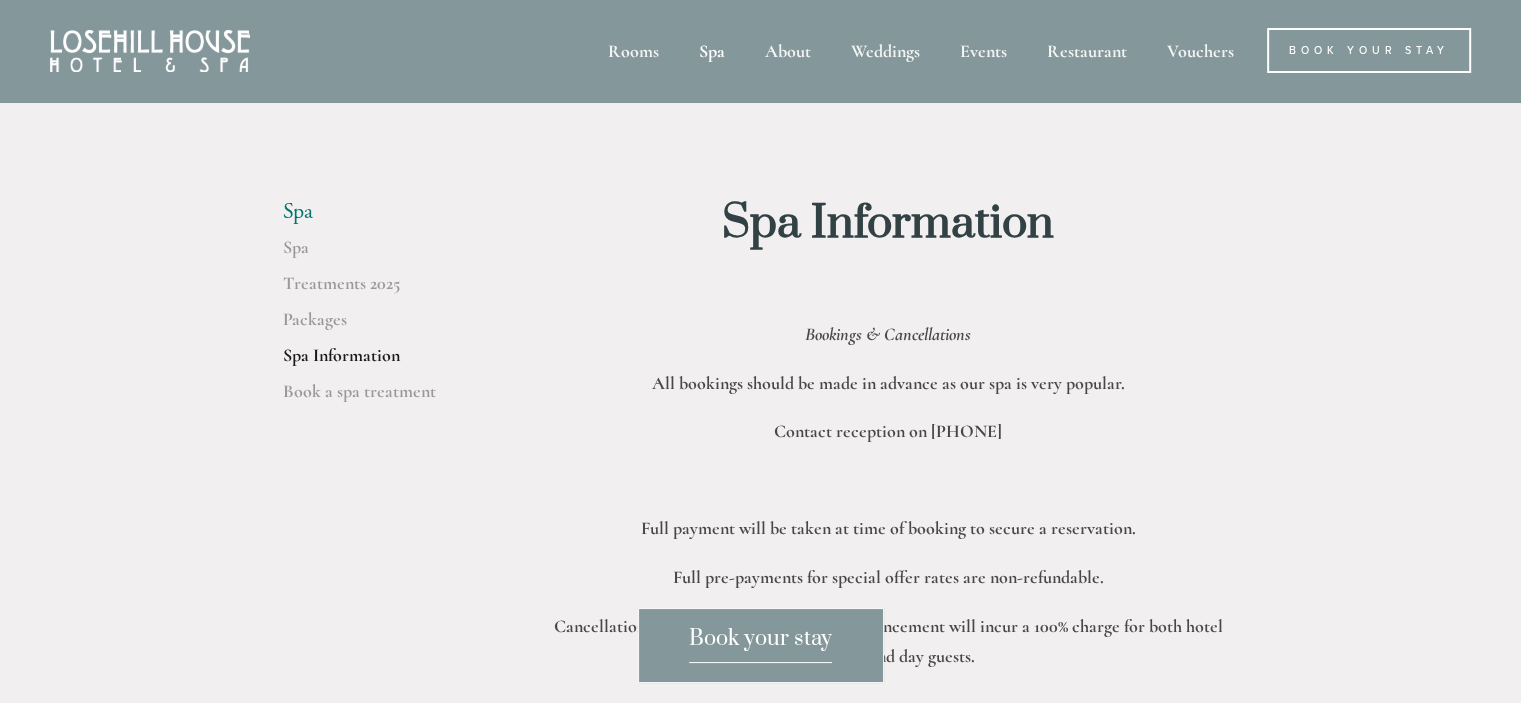 scroll, scrollTop: 0, scrollLeft: 0, axis: both 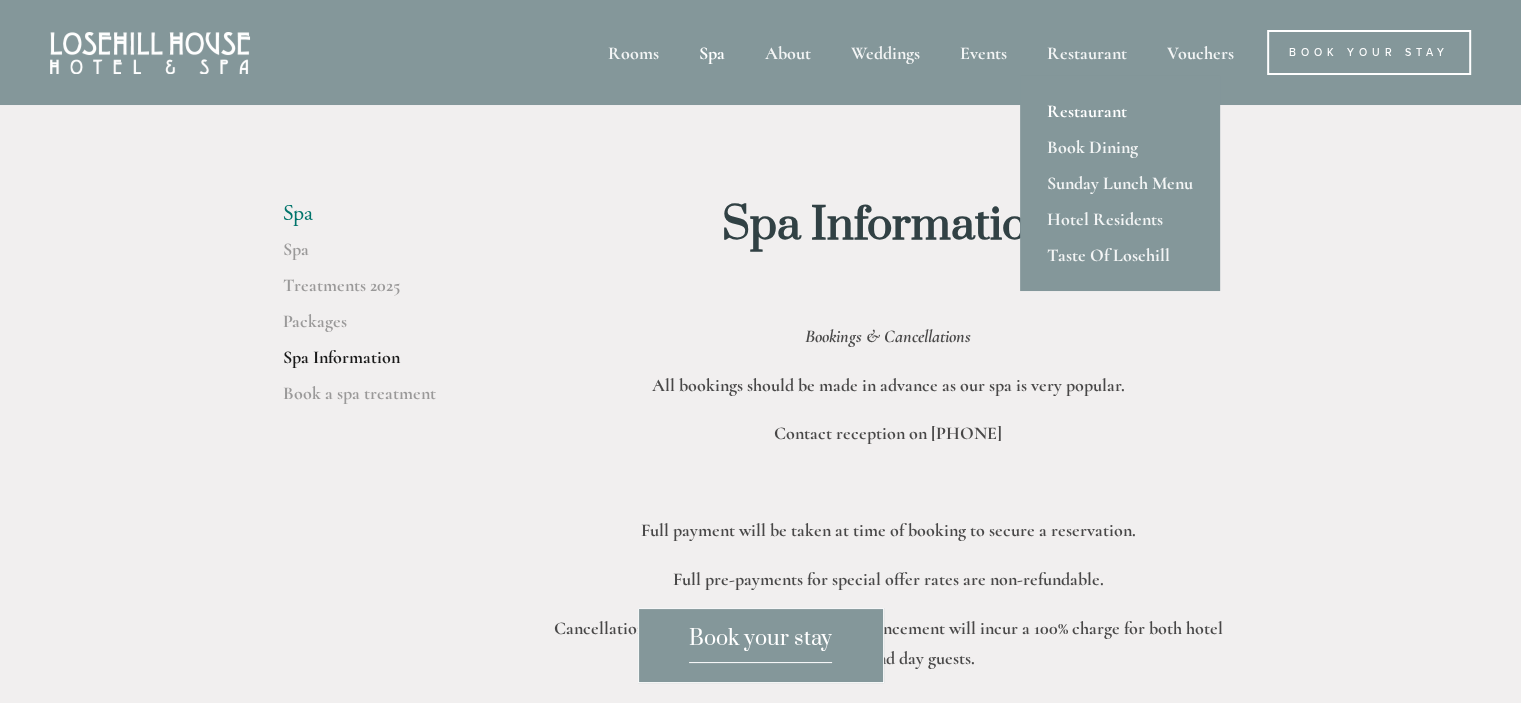 click on "Restaurant" at bounding box center (1120, 111) 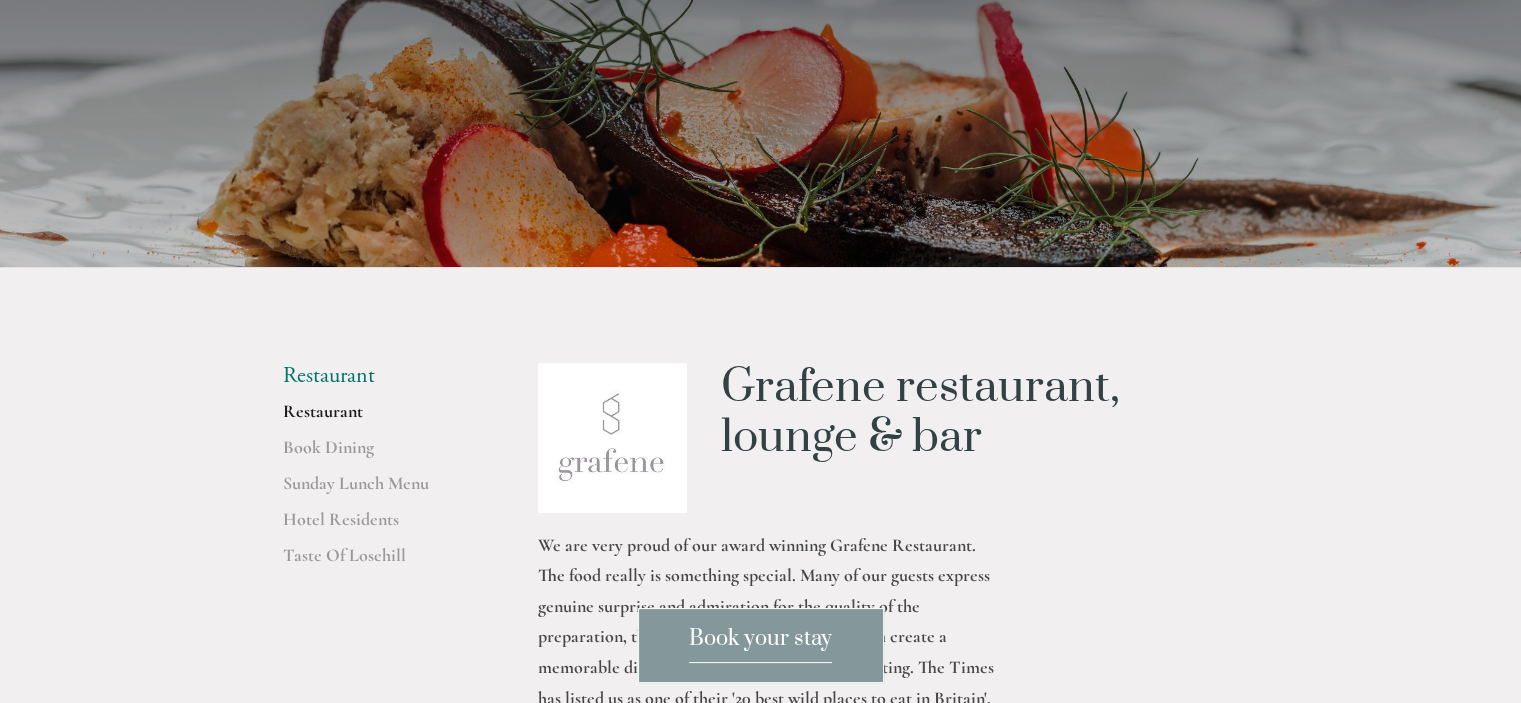 scroll, scrollTop: 0, scrollLeft: 0, axis: both 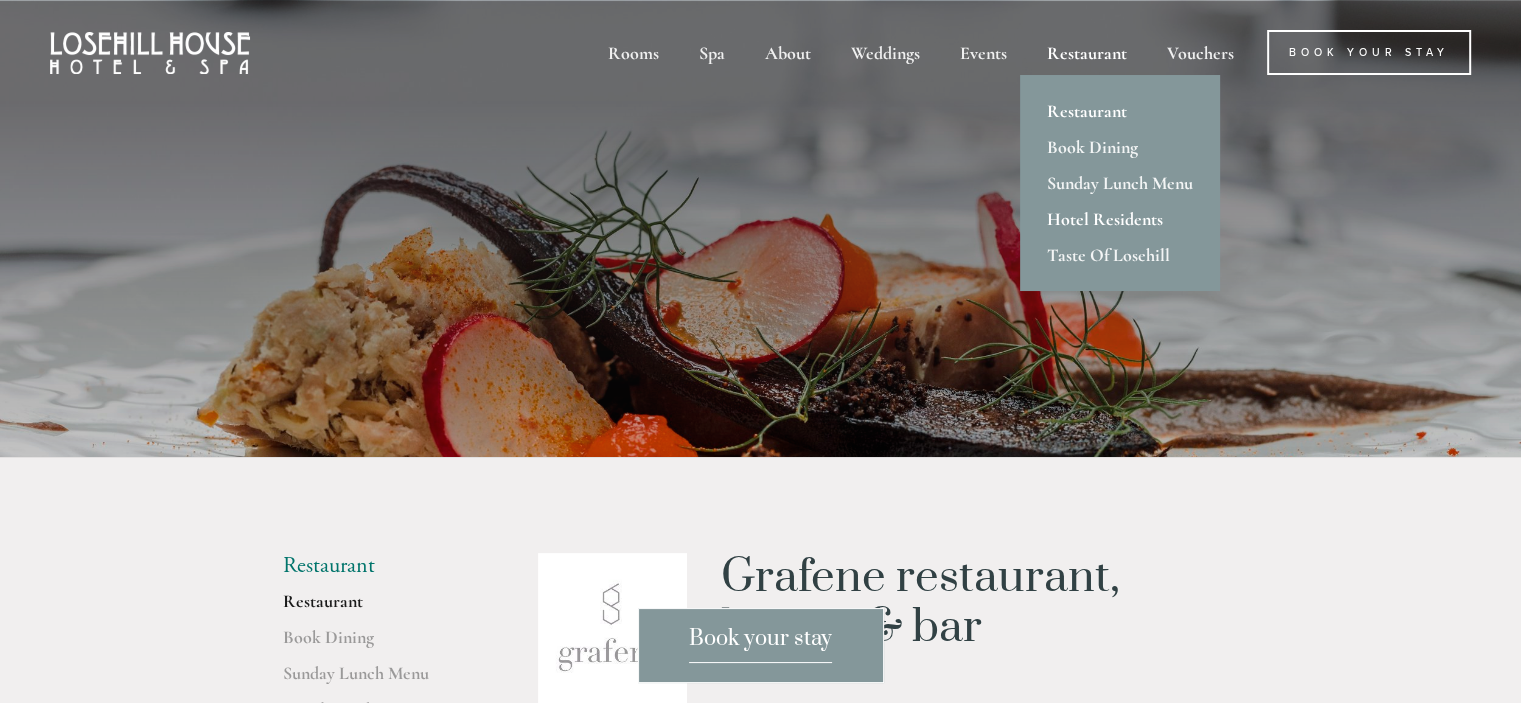 click on "Hotel Residents" at bounding box center [1120, 219] 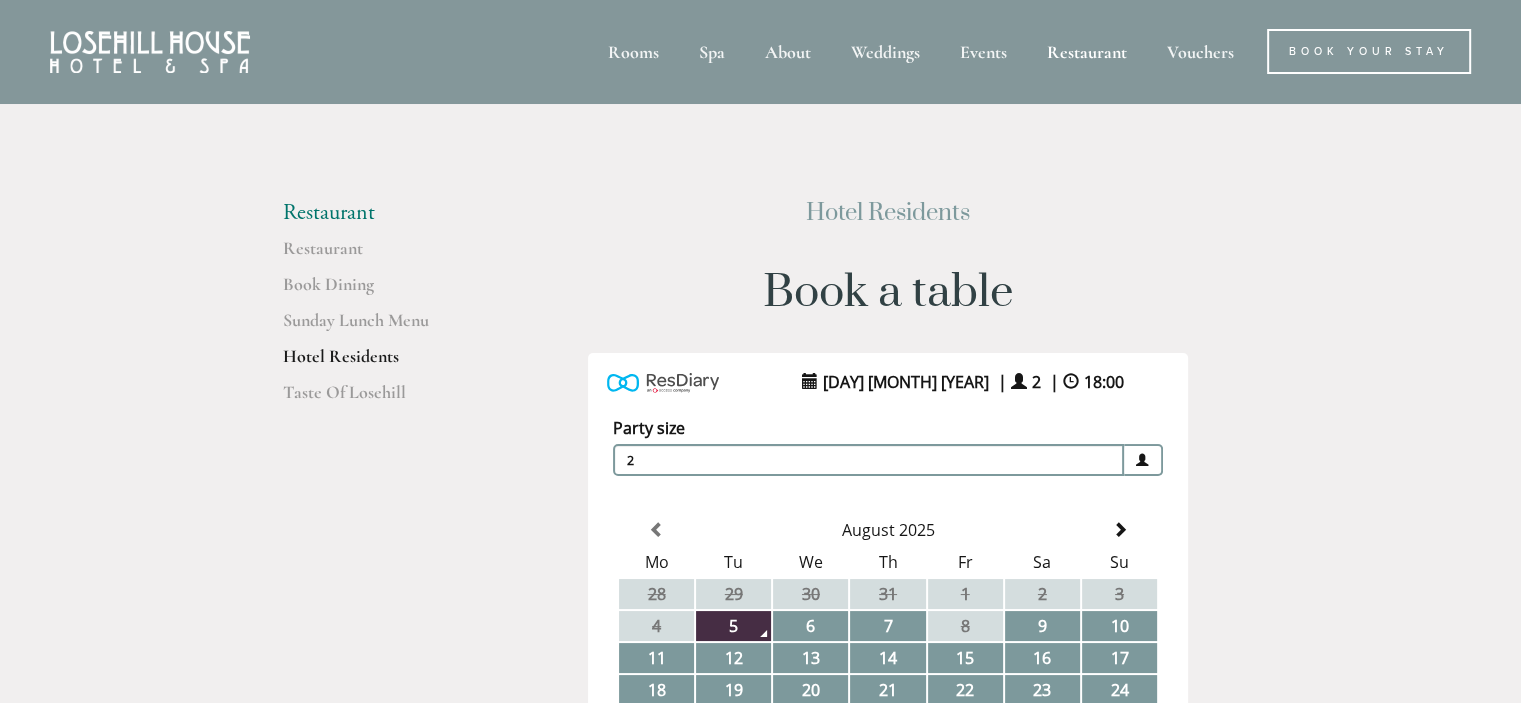 scroll, scrollTop: 0, scrollLeft: 0, axis: both 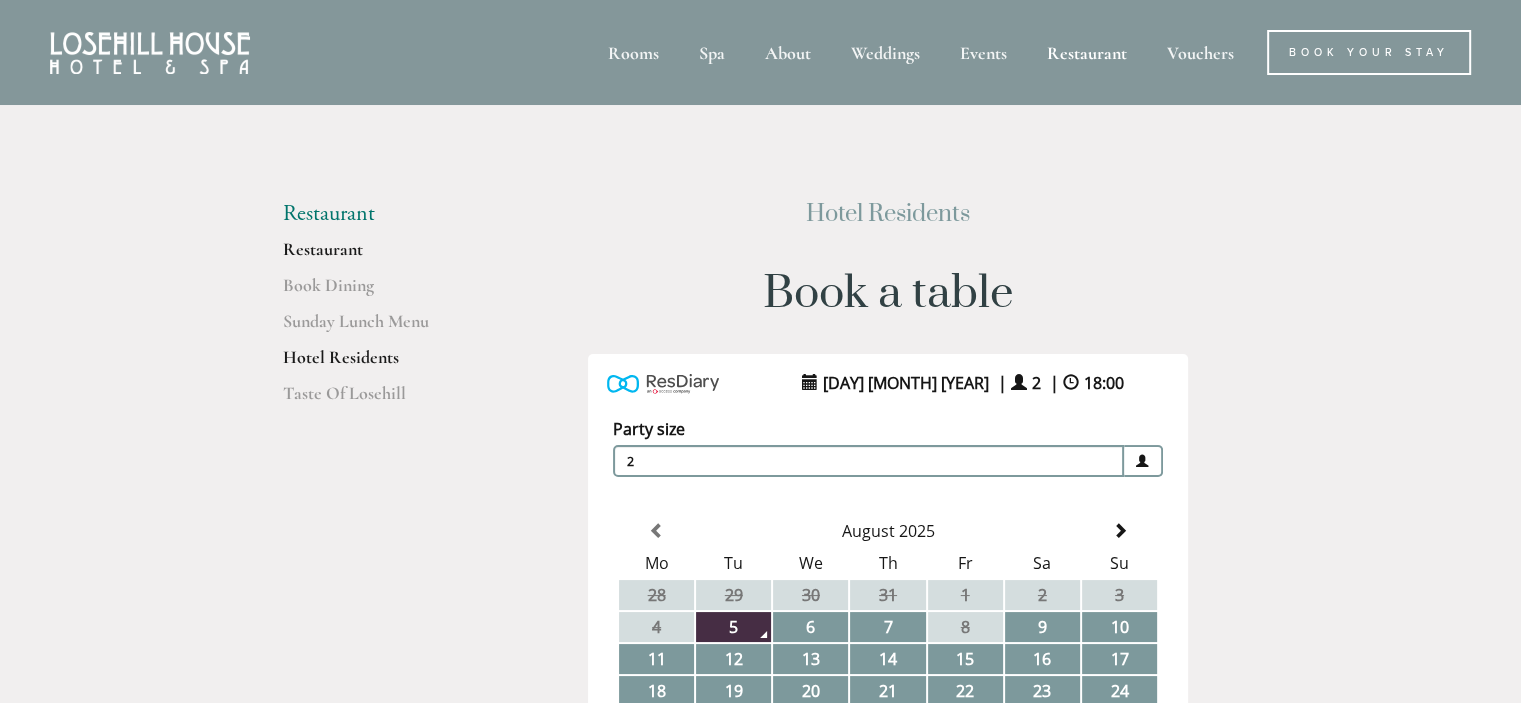 click on "Restaurant" at bounding box center (378, 256) 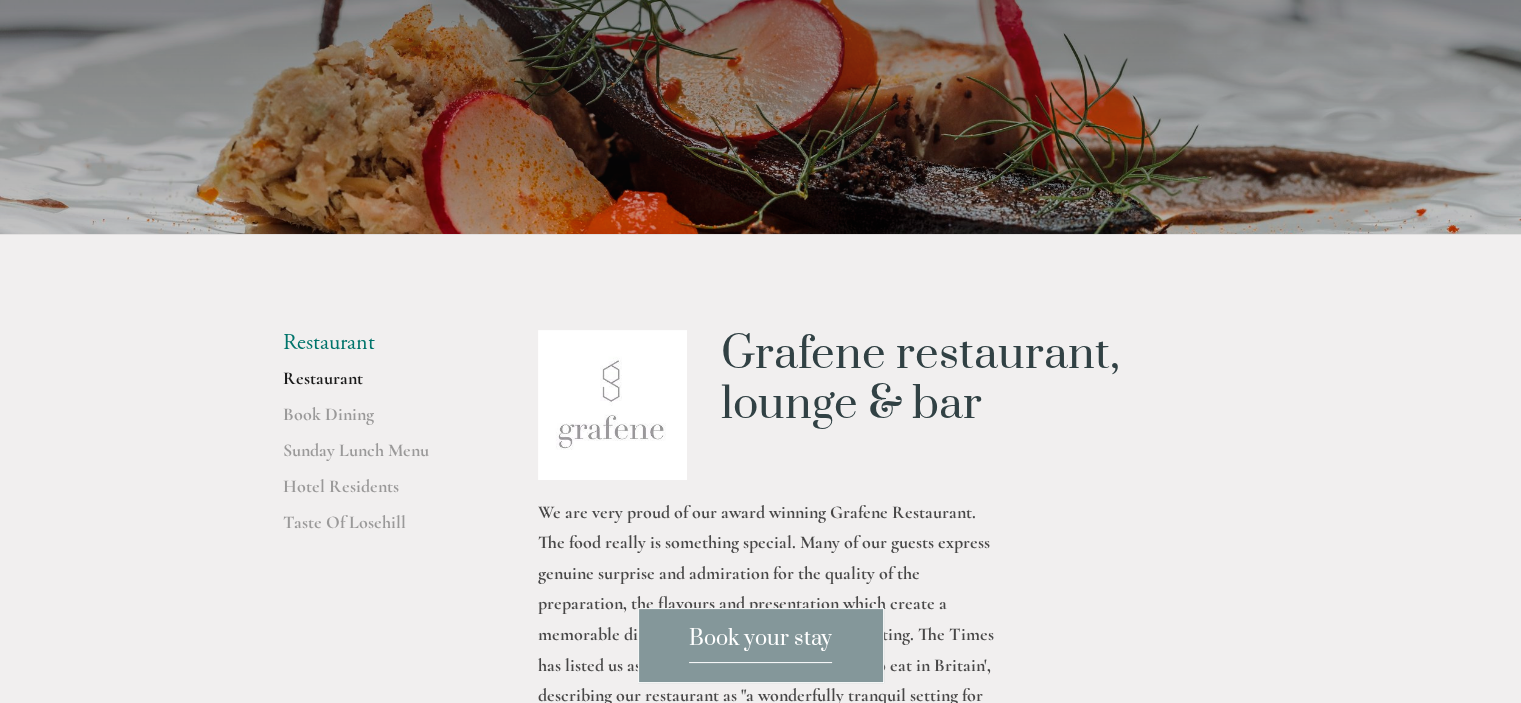scroll, scrollTop: 300, scrollLeft: 0, axis: vertical 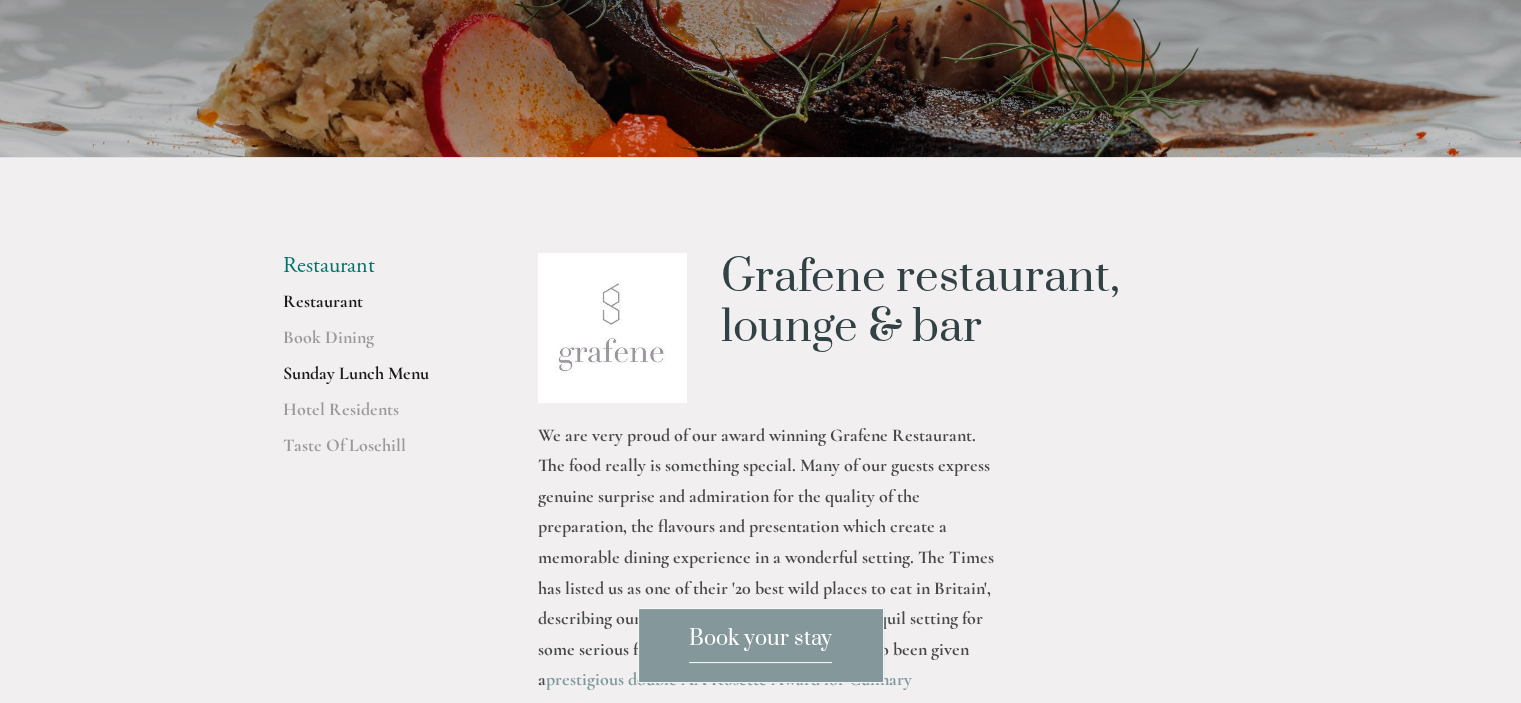 click on "Sunday Lunch Menu" at bounding box center (378, 380) 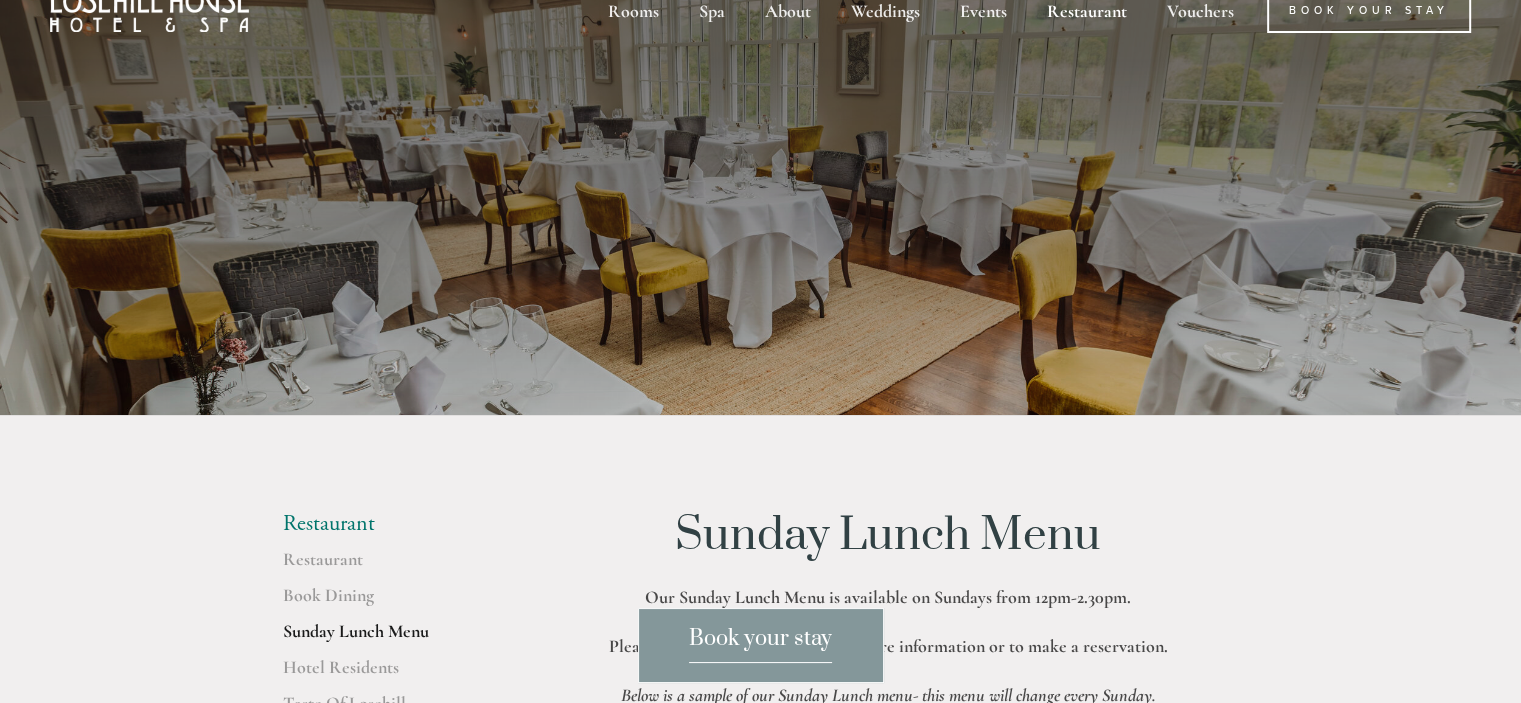 scroll, scrollTop: 0, scrollLeft: 0, axis: both 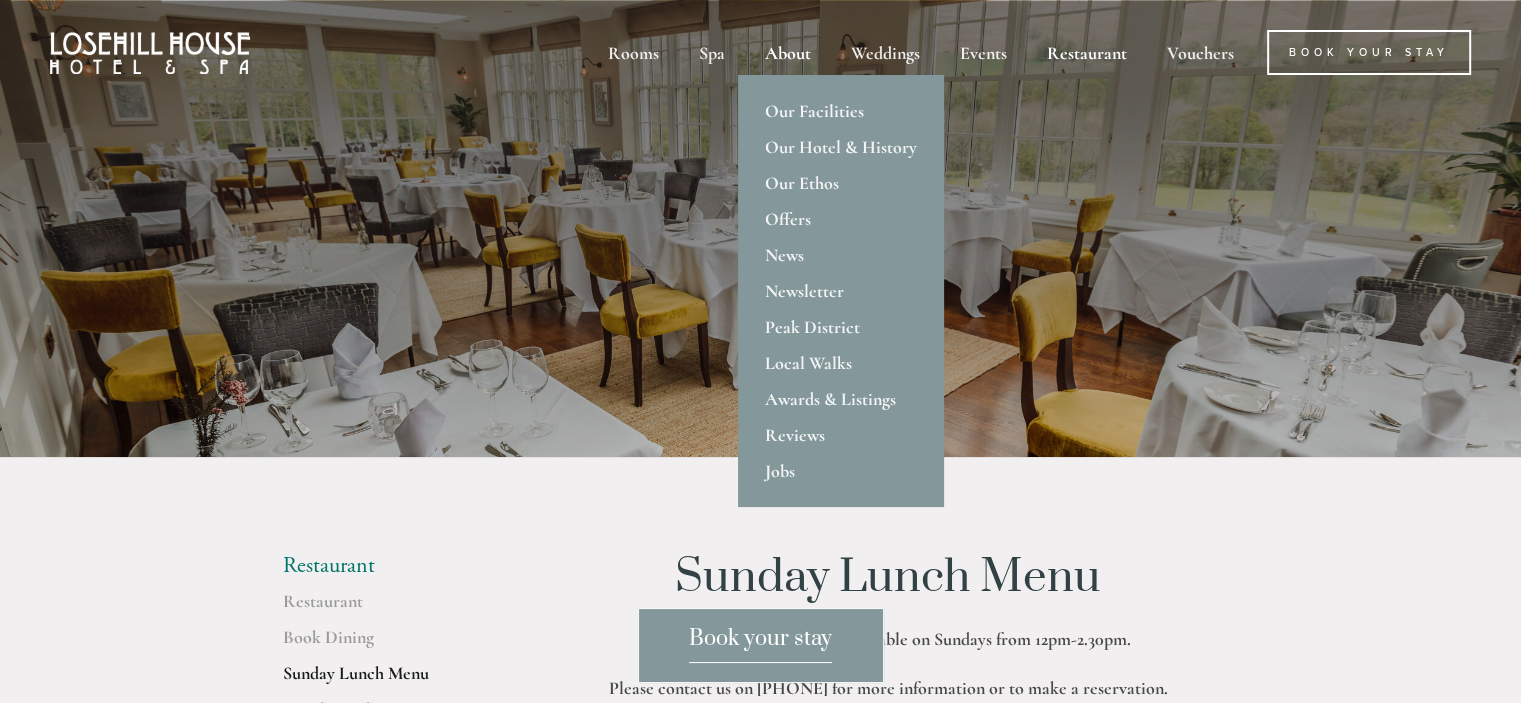 click on "About" at bounding box center (788, 52) 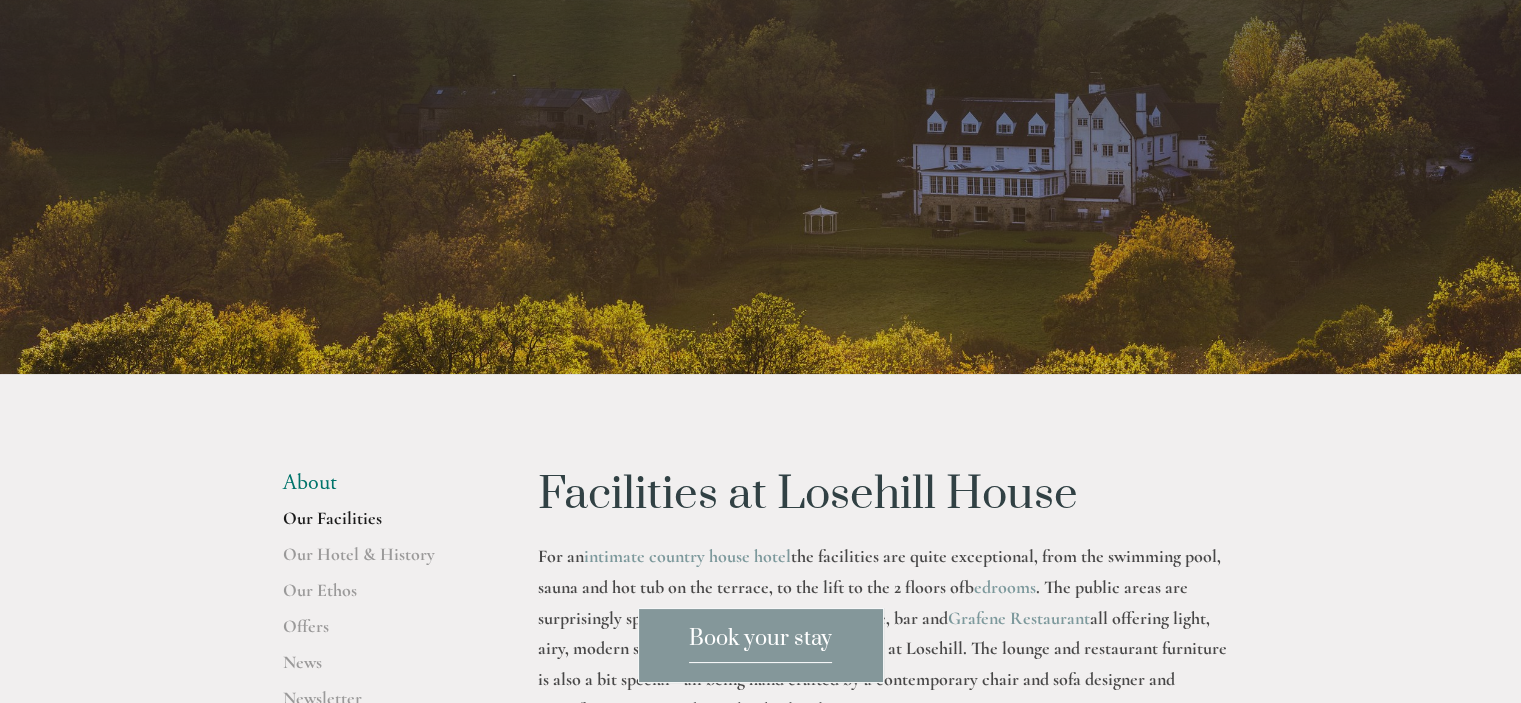 scroll, scrollTop: 0, scrollLeft: 0, axis: both 